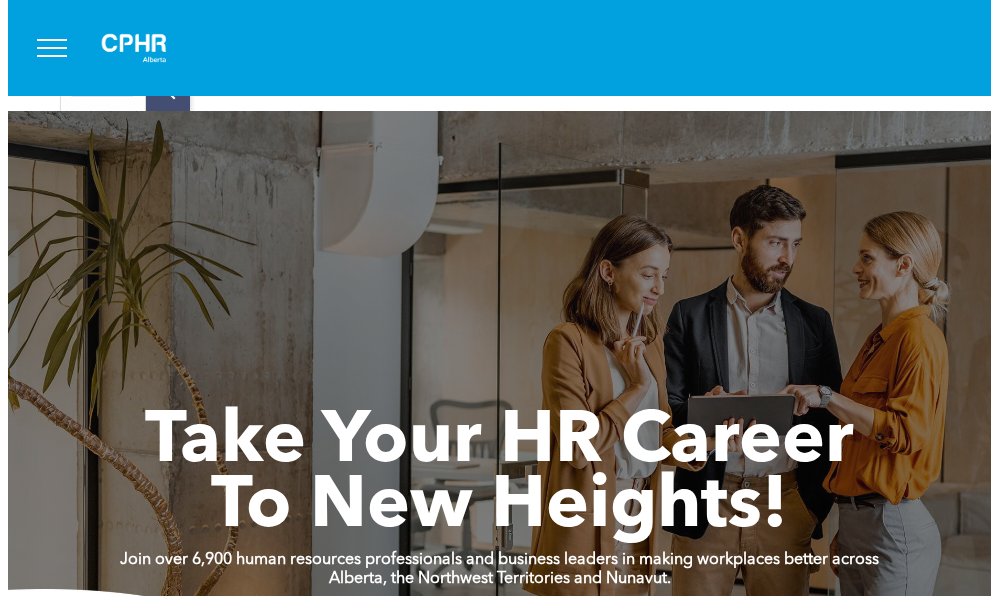 scroll, scrollTop: 0, scrollLeft: 0, axis: both 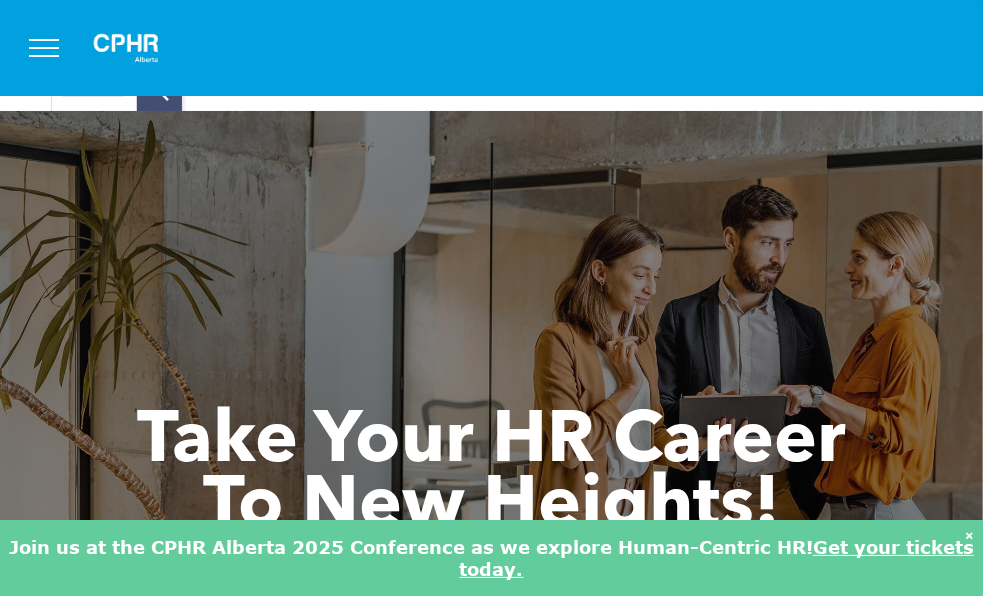click at bounding box center [44, 48] 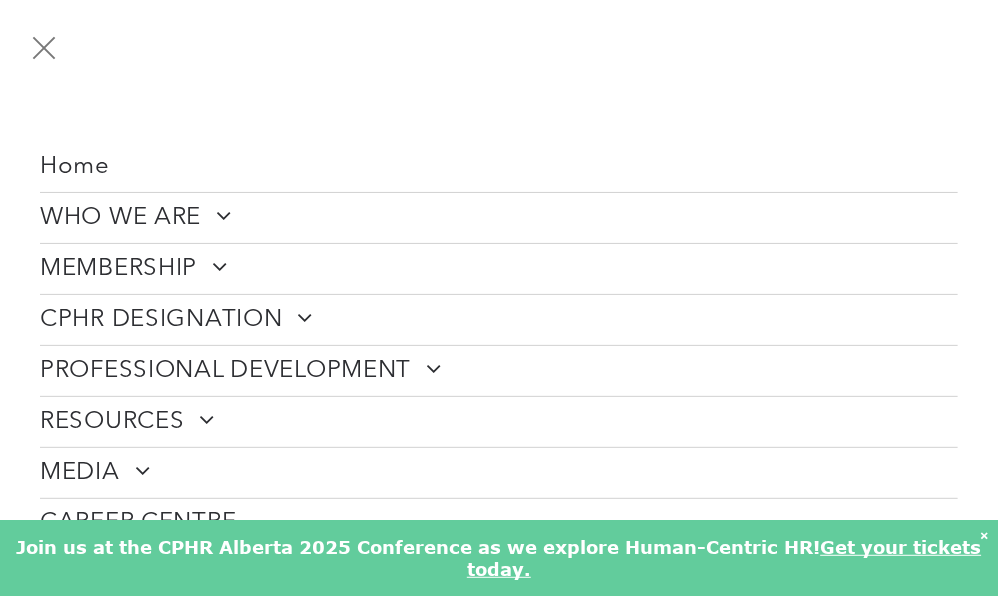 click on "PROFESSIONAL DEVELOPMENT" at bounding box center [241, 371] 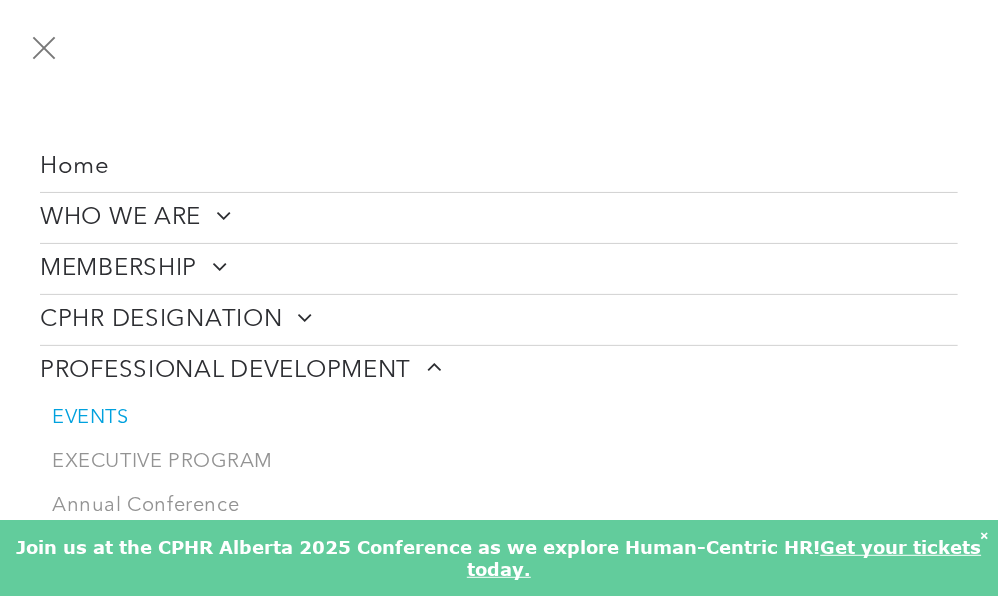 scroll, scrollTop: 84, scrollLeft: 0, axis: vertical 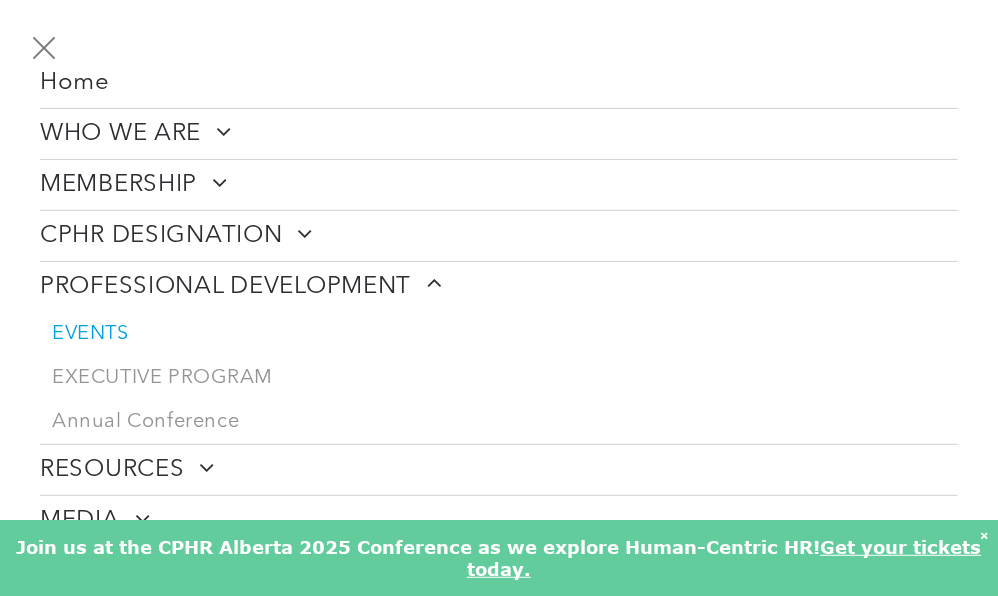 click on "EVENTS" at bounding box center (90, 334) 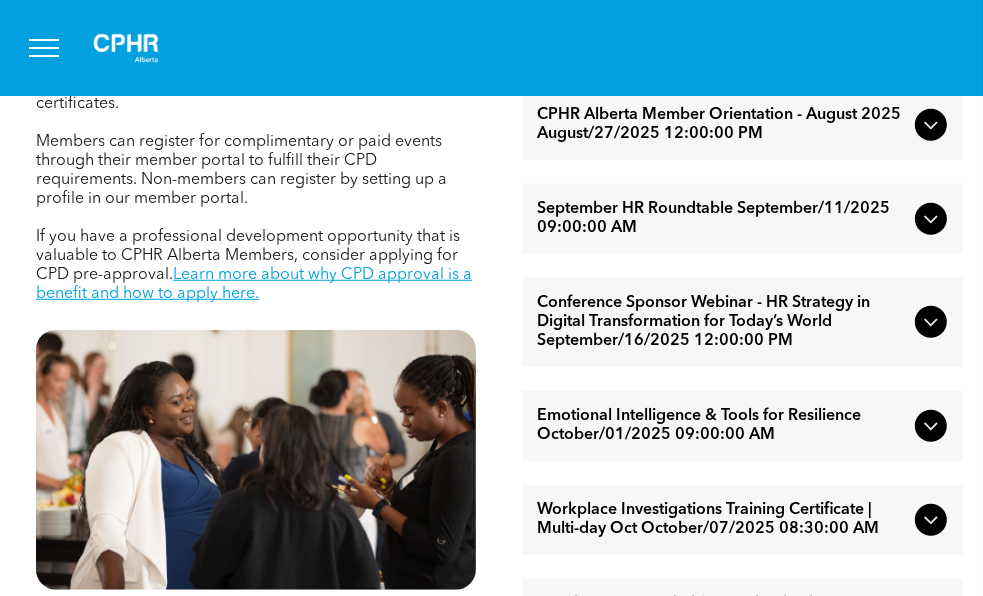 scroll, scrollTop: 883, scrollLeft: 0, axis: vertical 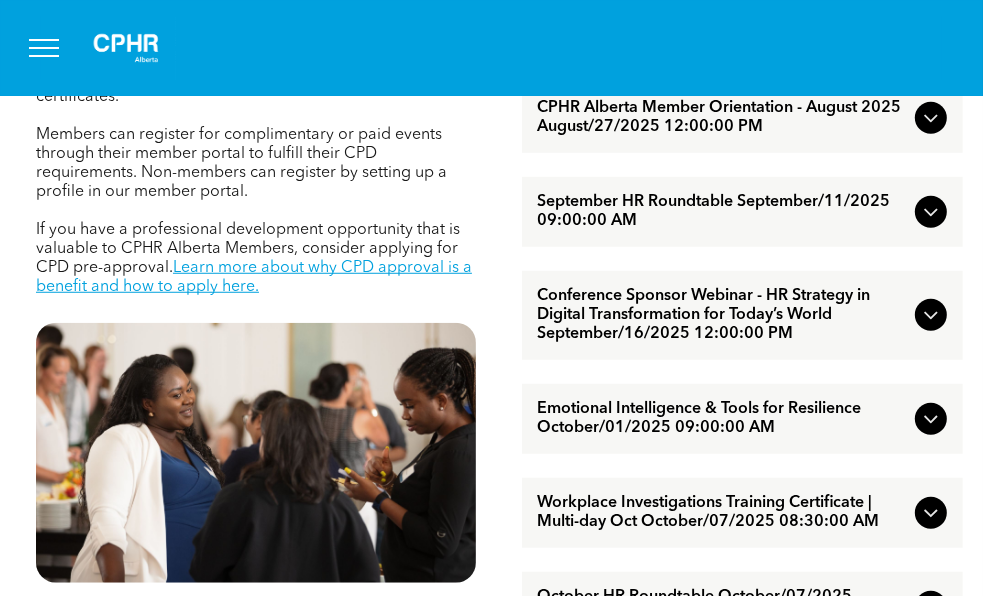 click 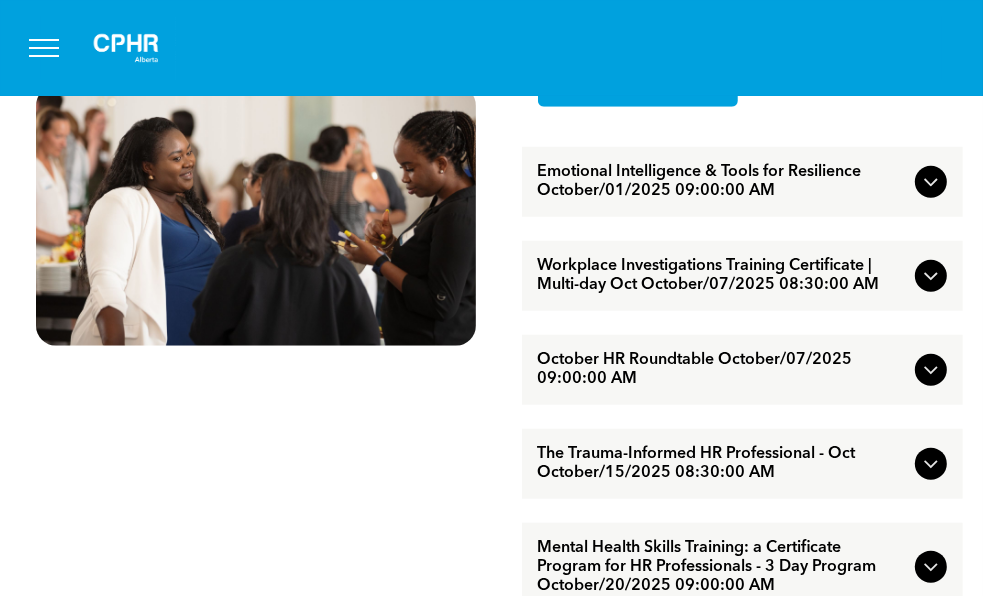 scroll, scrollTop: 1122, scrollLeft: 0, axis: vertical 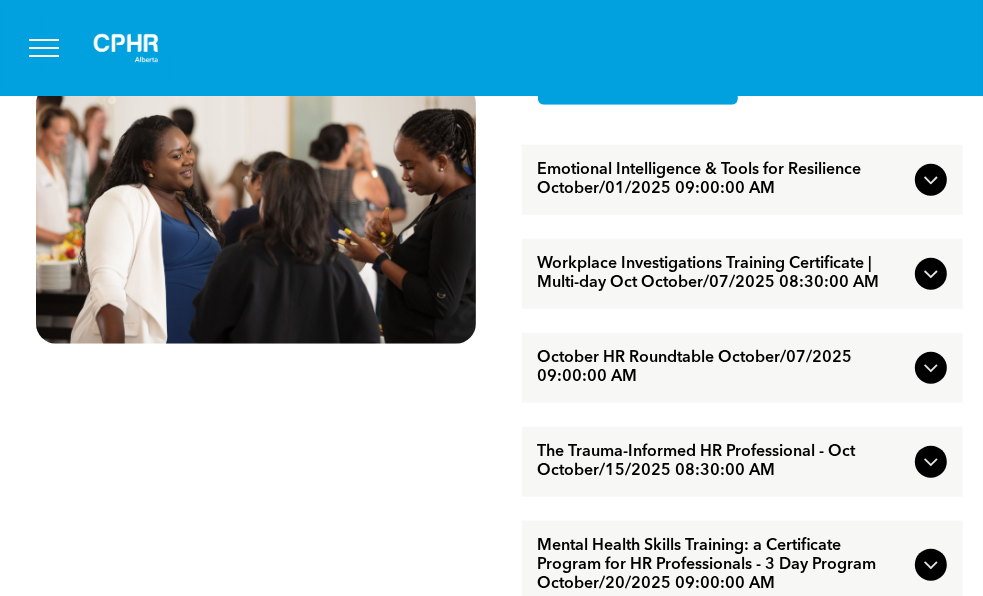 click at bounding box center (931, 274) 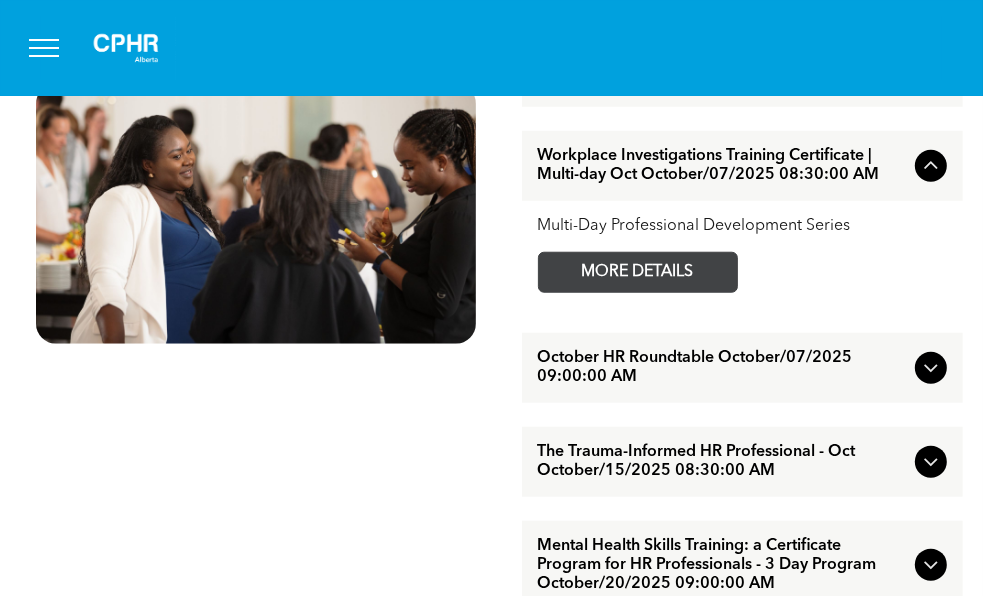 click on "MORE DETAILS" at bounding box center [638, 272] 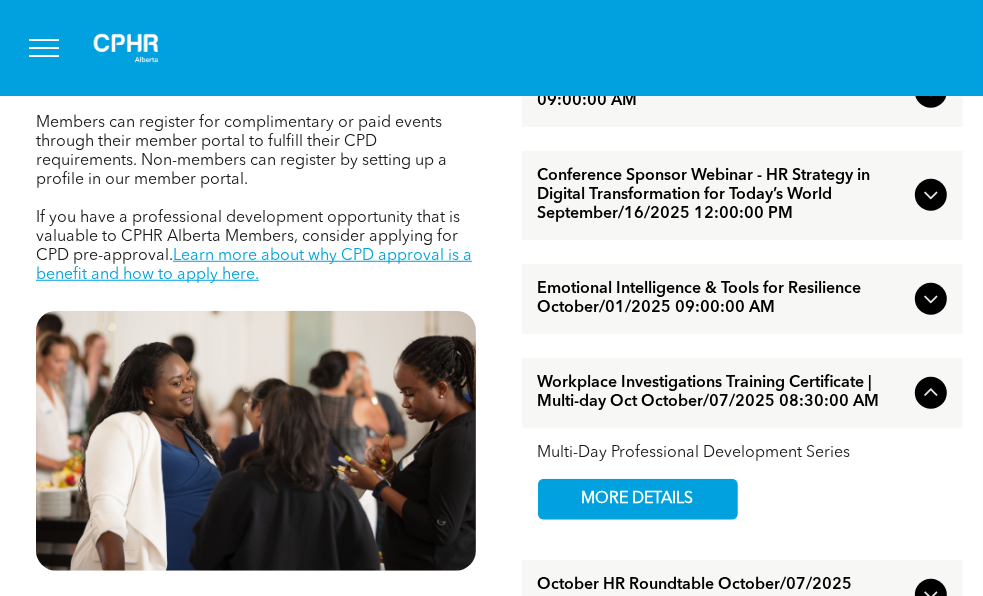 scroll, scrollTop: 822, scrollLeft: 0, axis: vertical 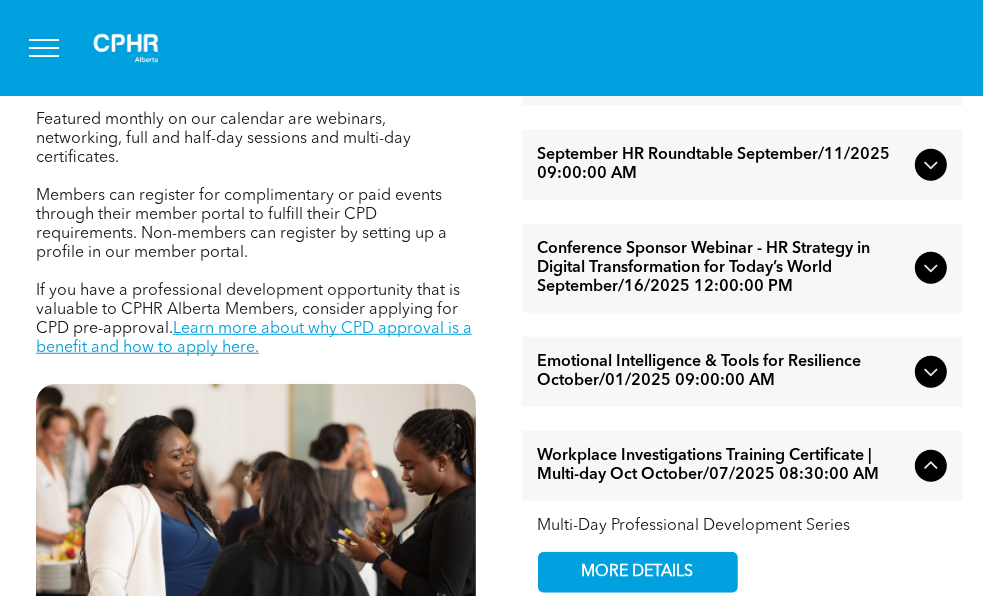click 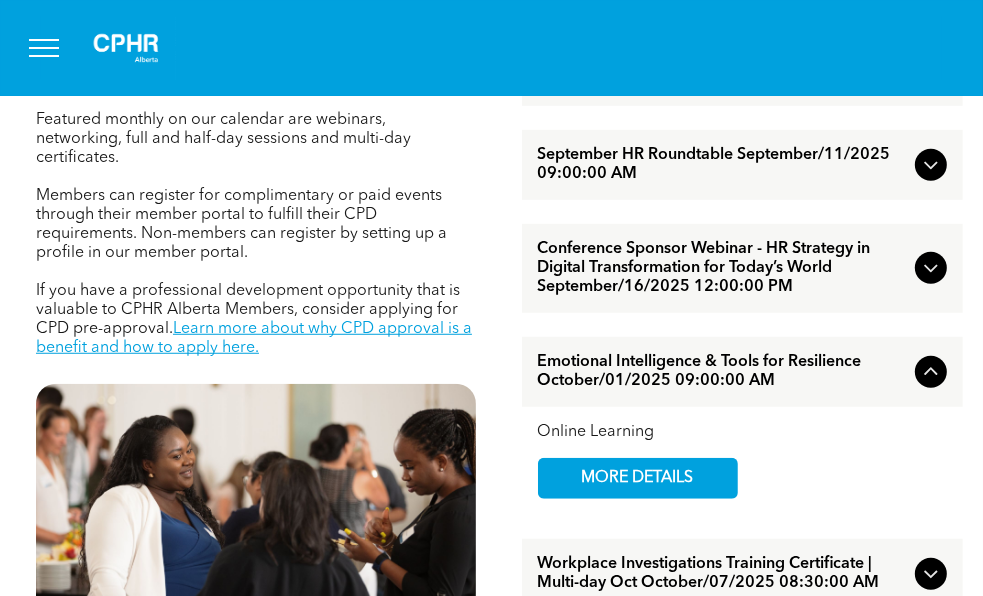 scroll, scrollTop: 842, scrollLeft: 0, axis: vertical 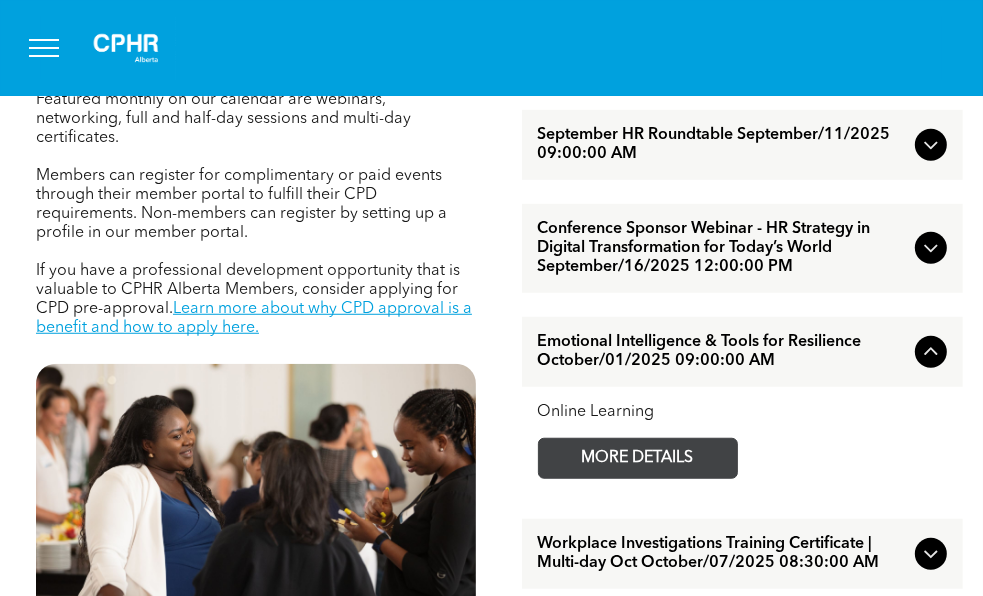 click on "MORE DETAILS" at bounding box center (638, 458) 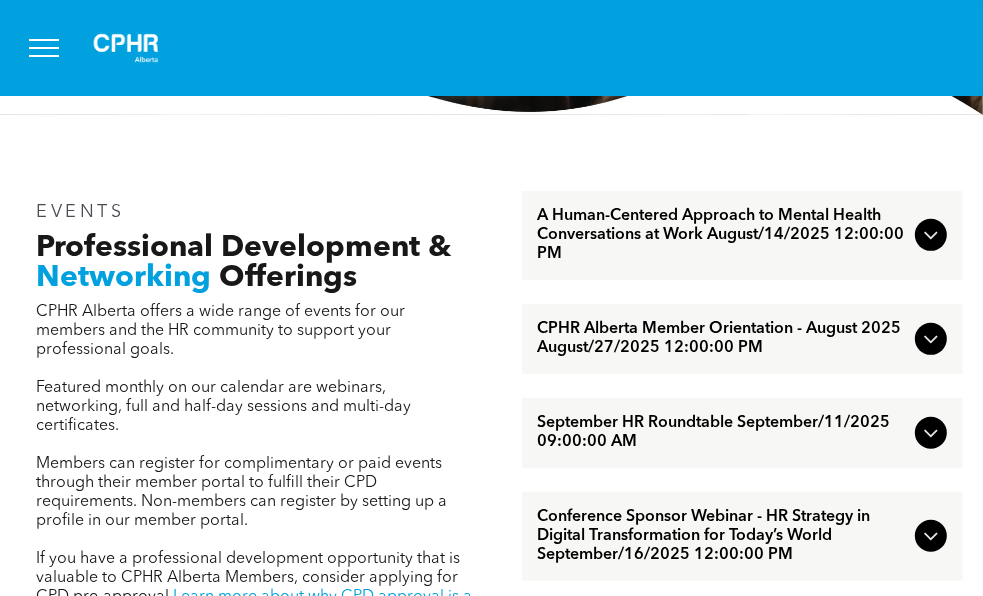 scroll, scrollTop: 534, scrollLeft: 0, axis: vertical 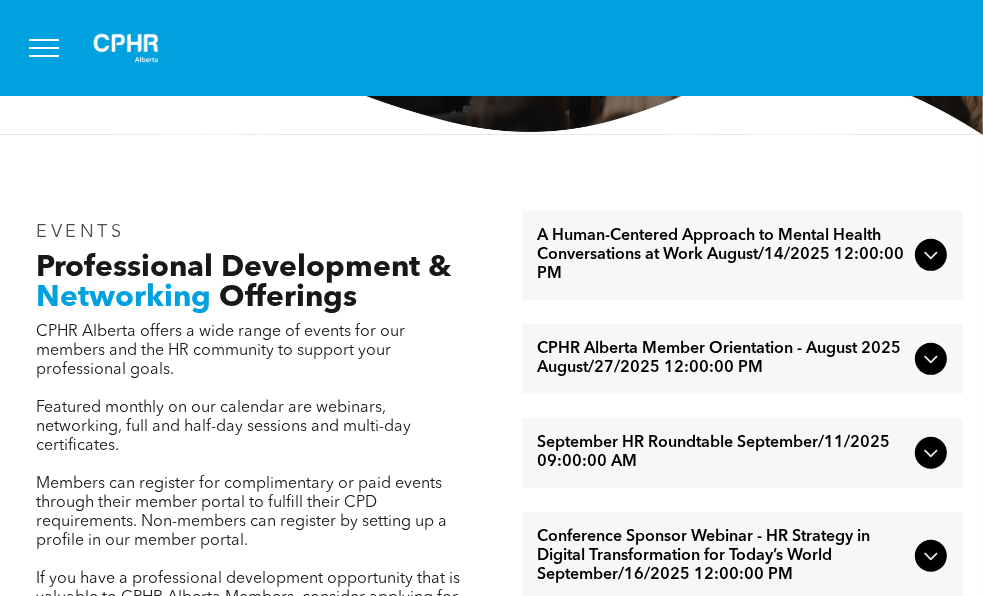 click on "A Human-Centered Approach to Mental Health Conversations at Work  August/14/2025 12:00:00 PM" at bounding box center (743, 255) 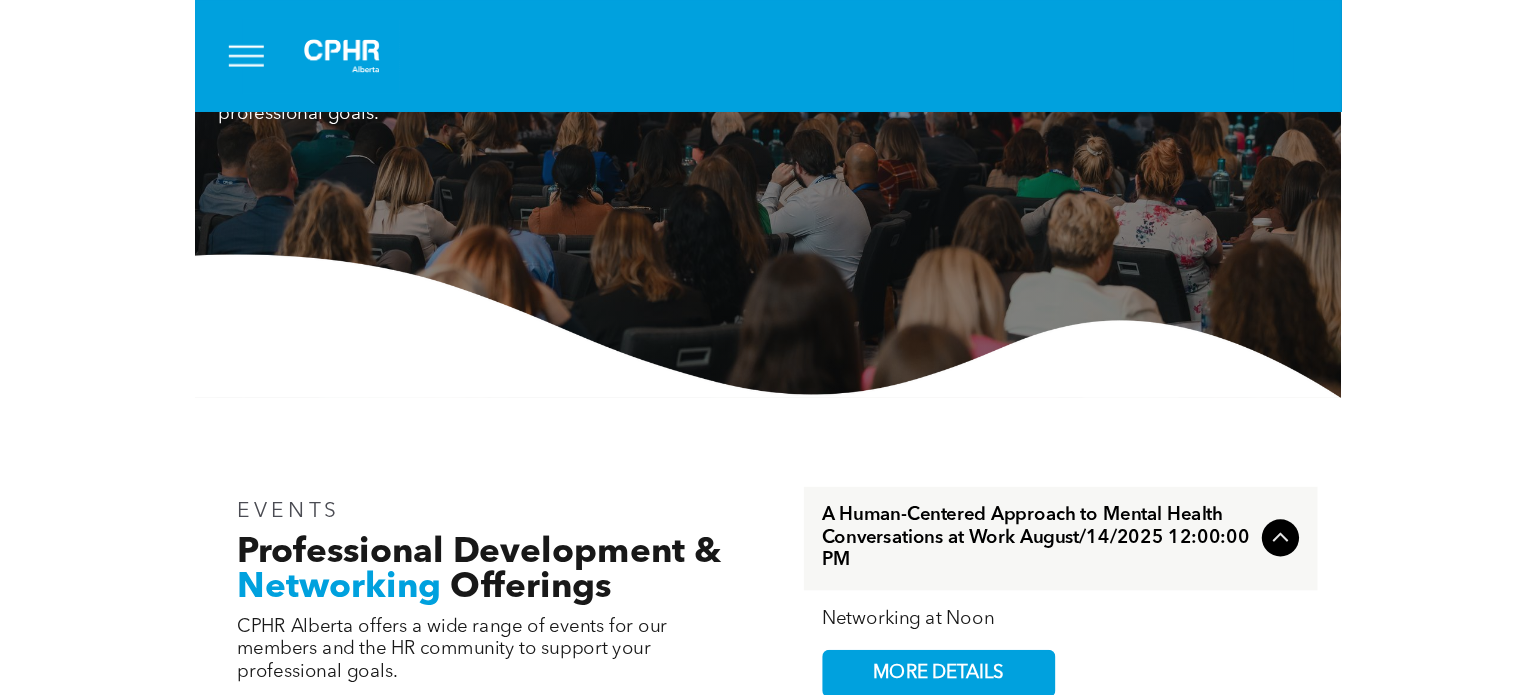 scroll, scrollTop: 0, scrollLeft: 0, axis: both 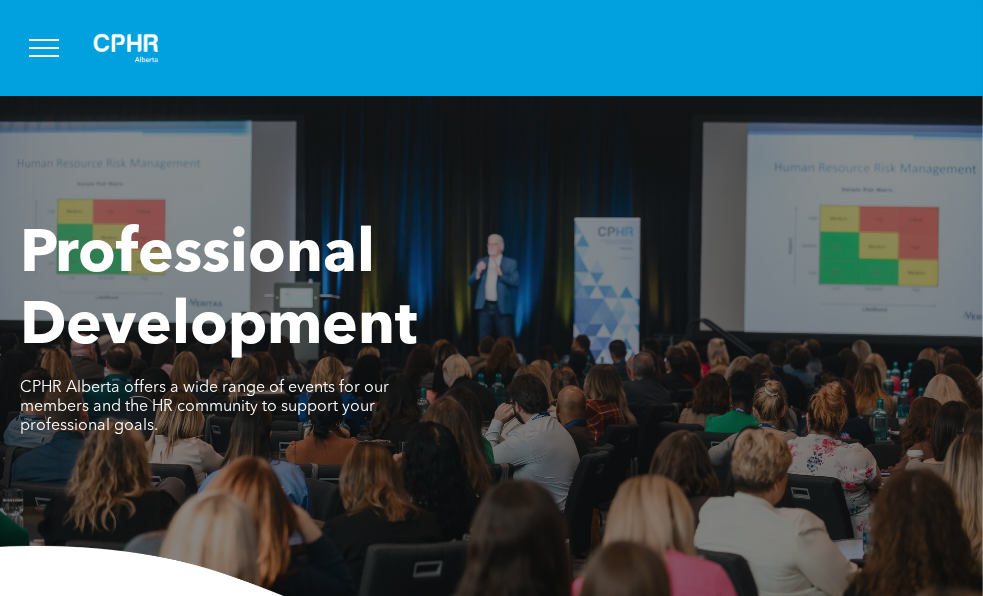 click at bounding box center [44, 48] 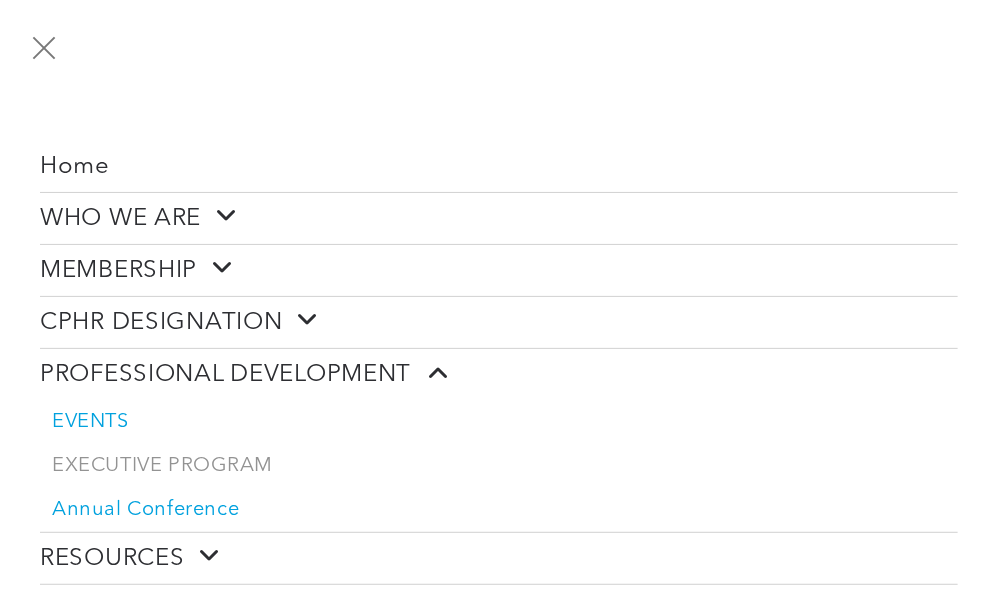 click on "Annual Conference" at bounding box center [145, 510] 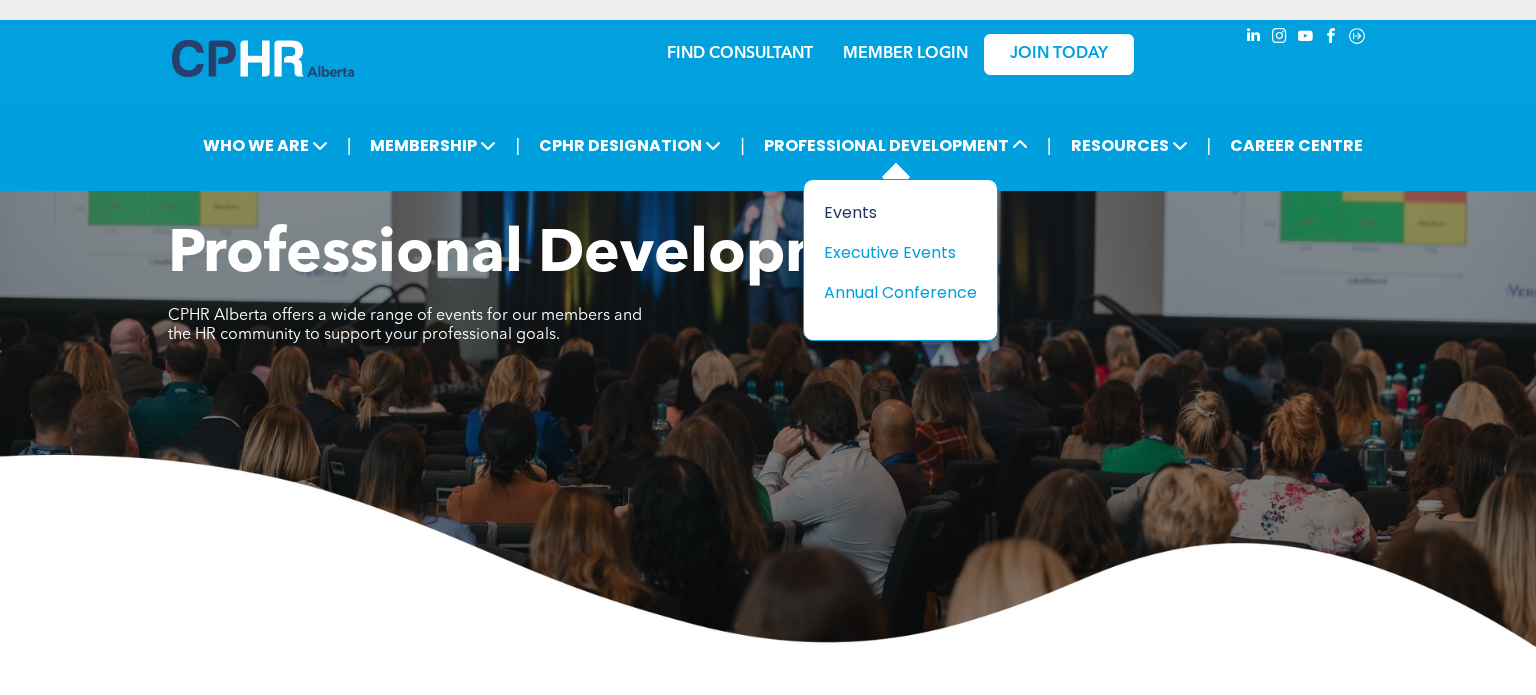 click on "Events" at bounding box center [893, 212] 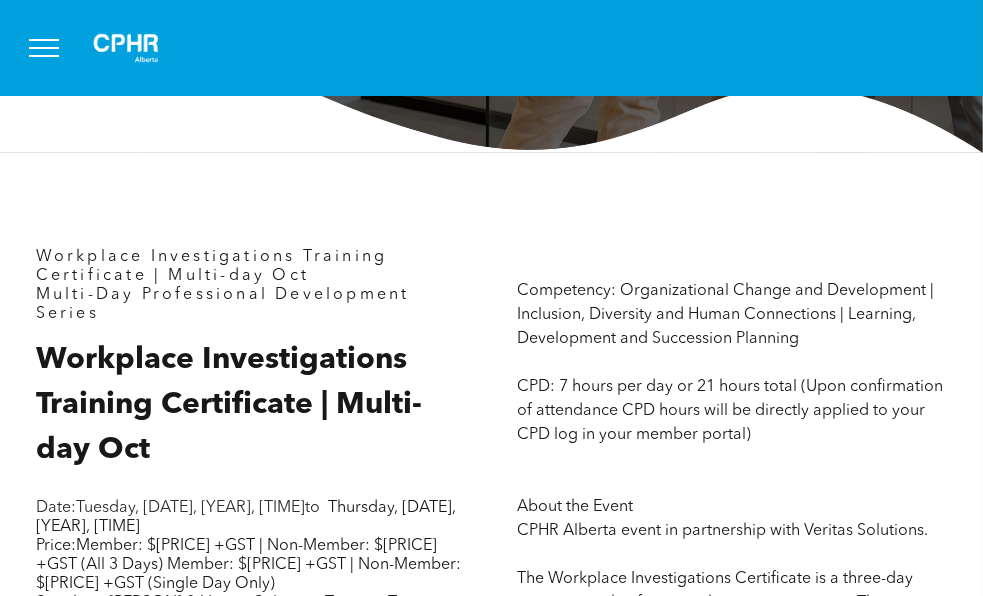 scroll, scrollTop: 704, scrollLeft: 0, axis: vertical 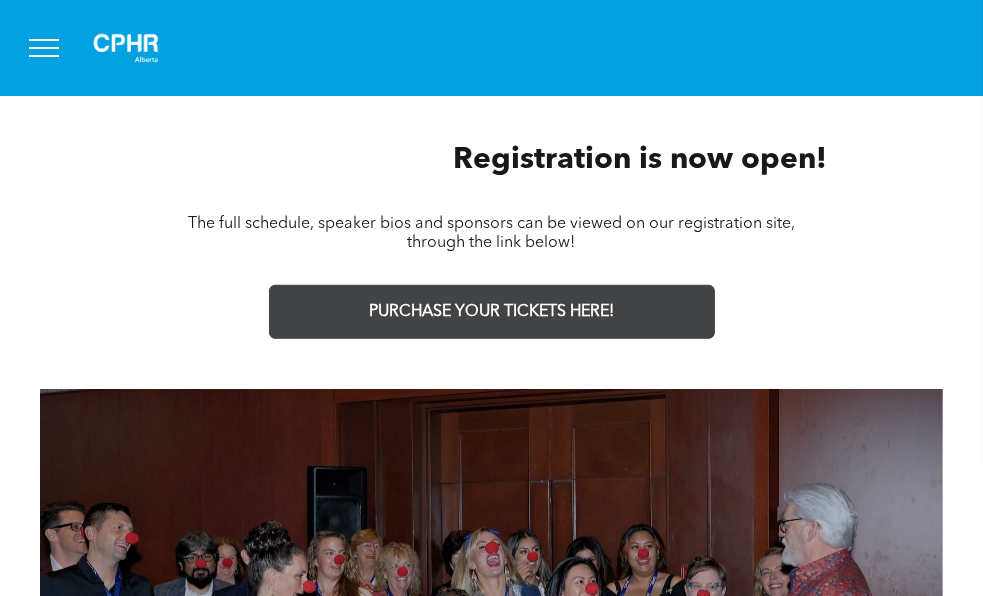 click on "PURCHASE YOUR TICKETS HERE!" at bounding box center [492, 312] 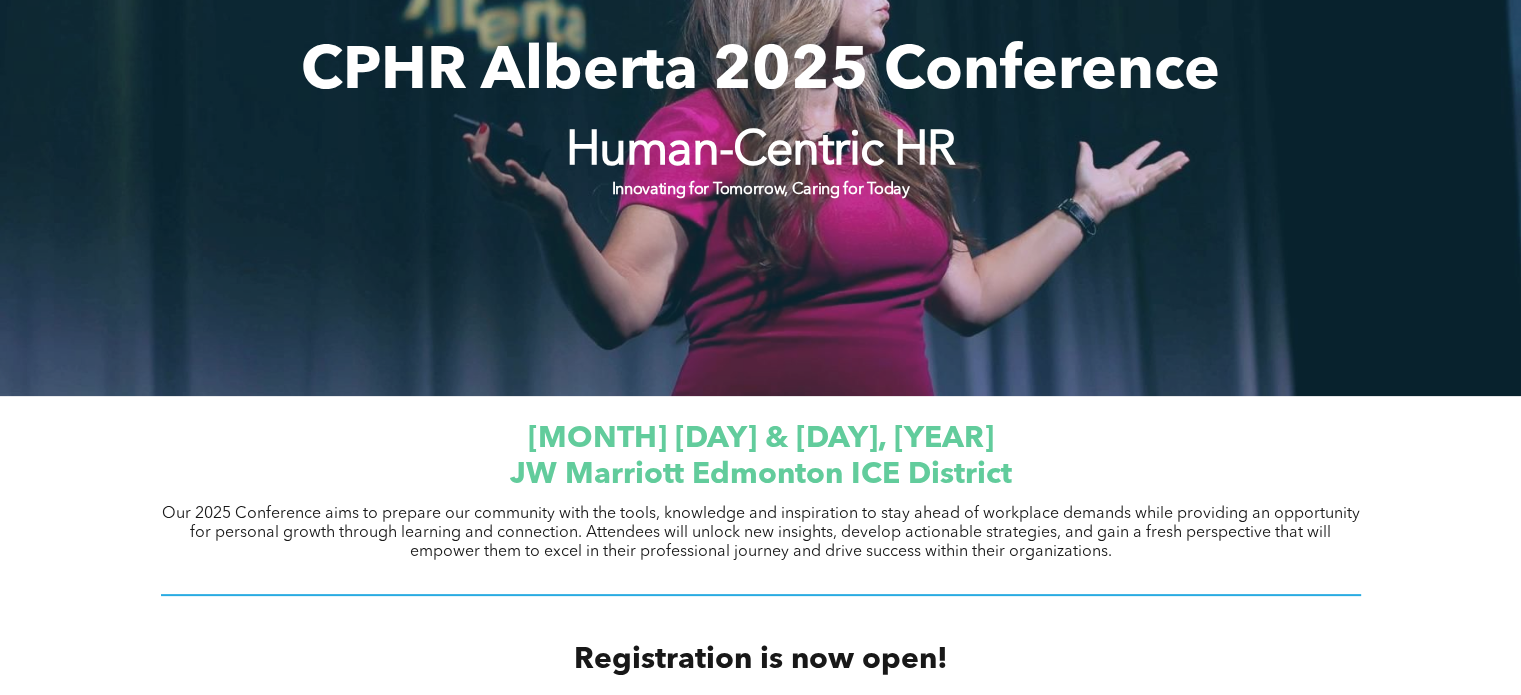 scroll, scrollTop: 348, scrollLeft: 0, axis: vertical 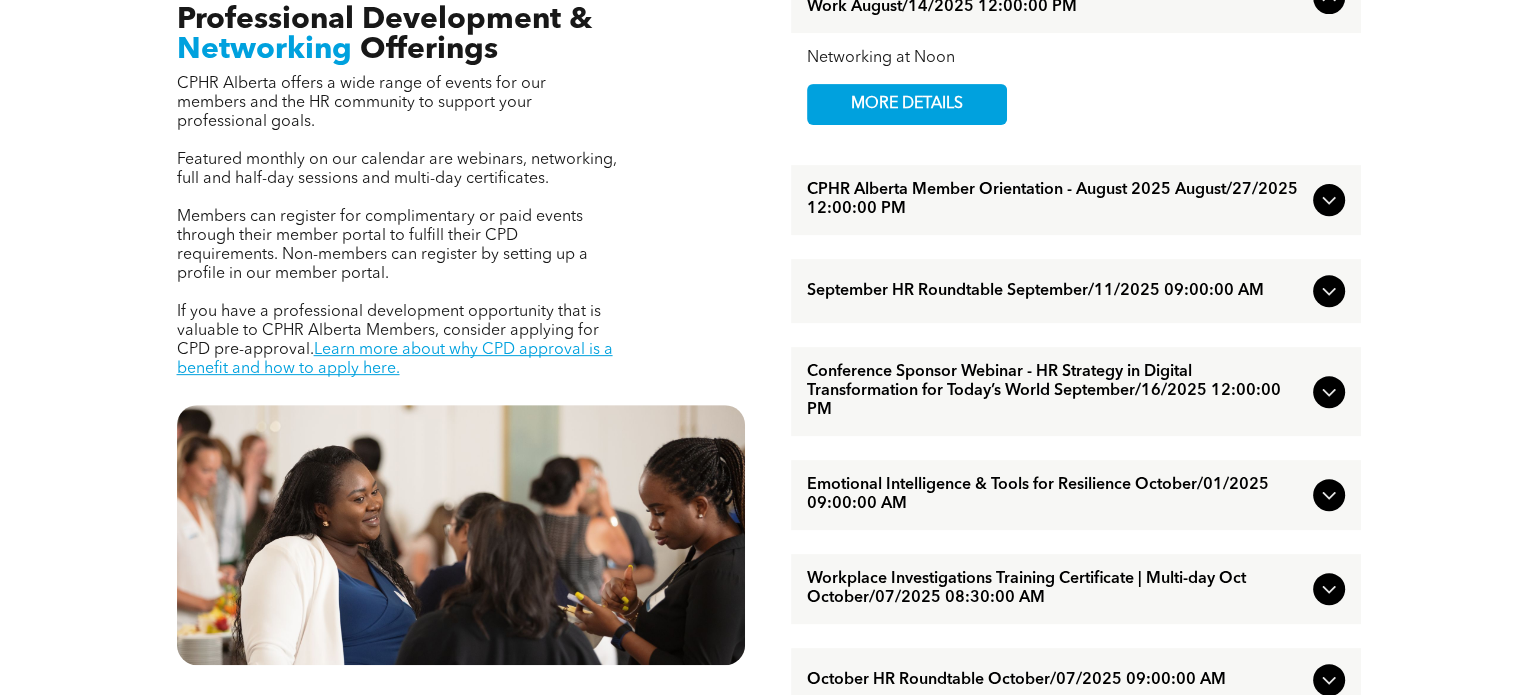 click on "Conference Sponsor Webinar - HR Strategy in Digital Transformation for Today’s World  September/16/2025 12:00:00 PM" at bounding box center [1056, 391] 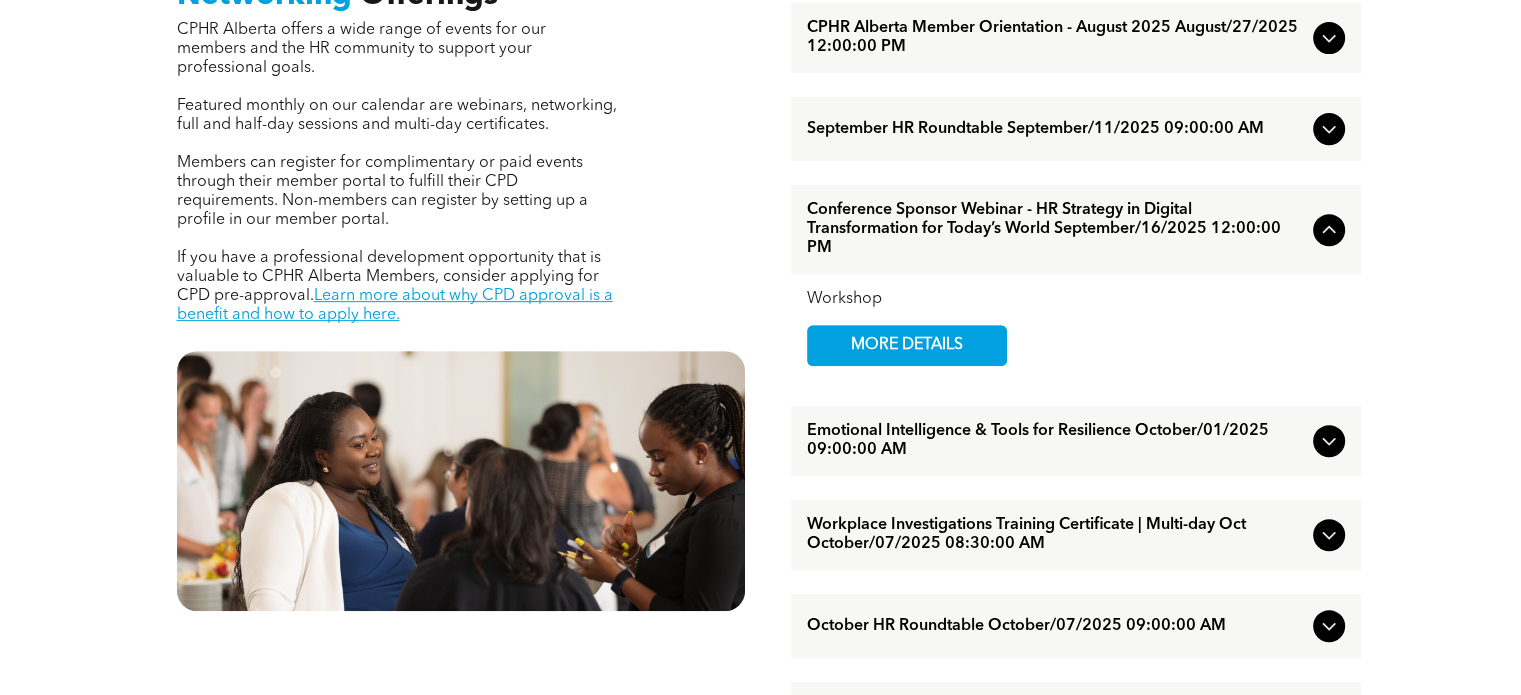 scroll, scrollTop: 812, scrollLeft: 0, axis: vertical 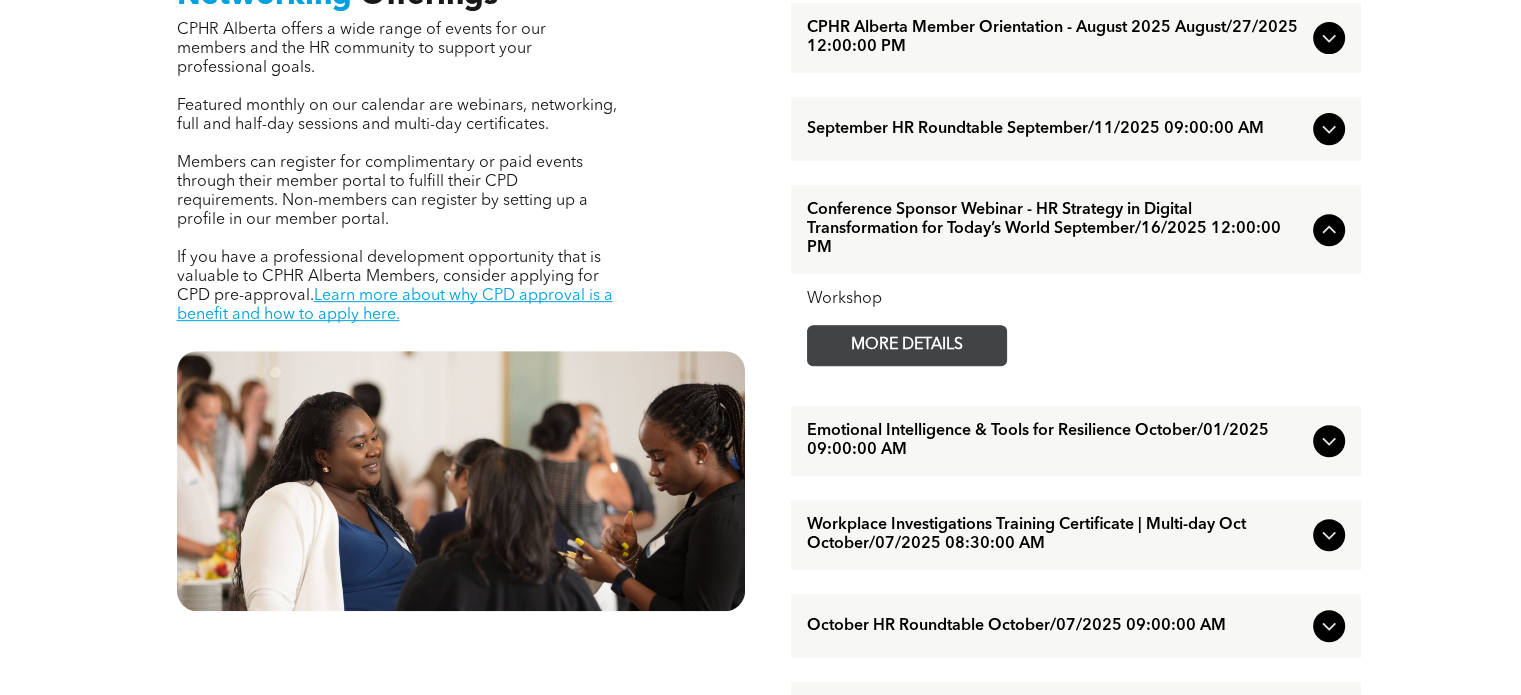 click on "MORE DETAILS" at bounding box center (907, 345) 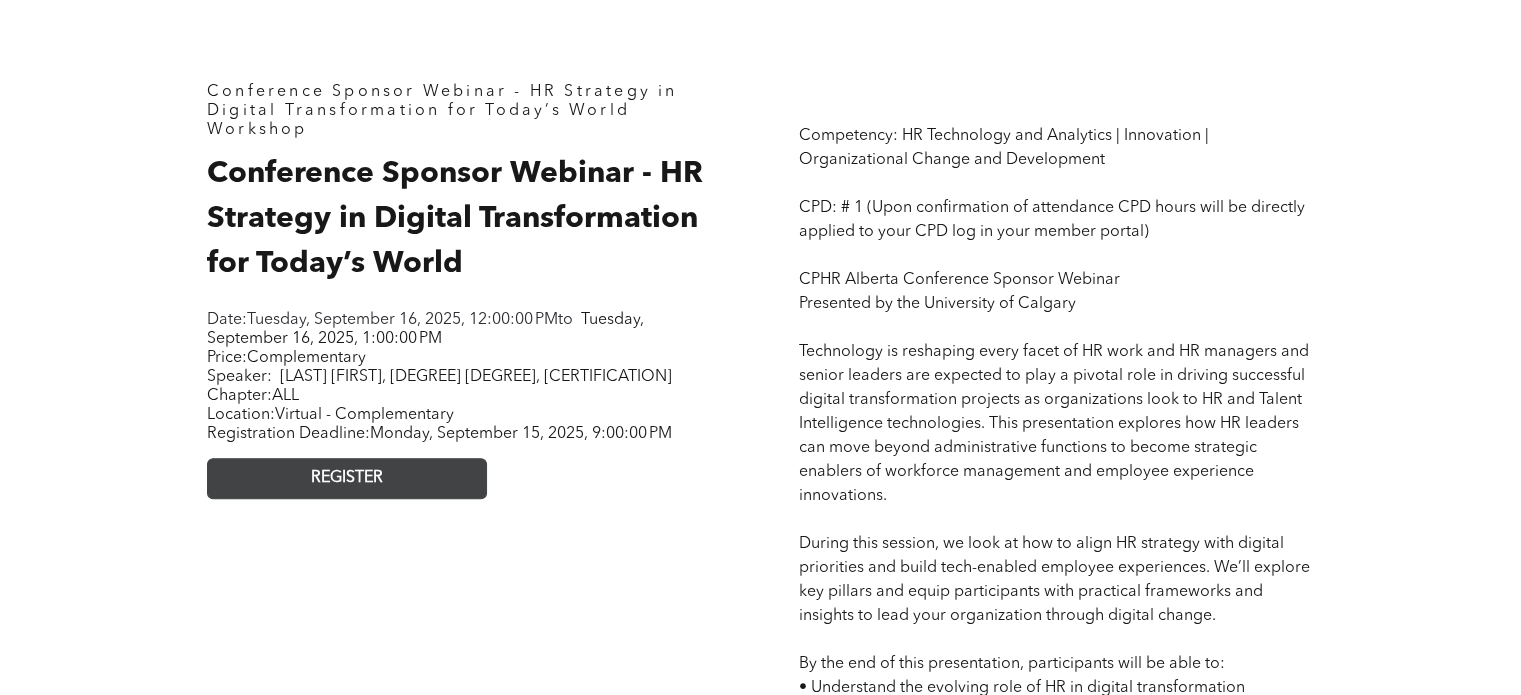scroll, scrollTop: 880, scrollLeft: 0, axis: vertical 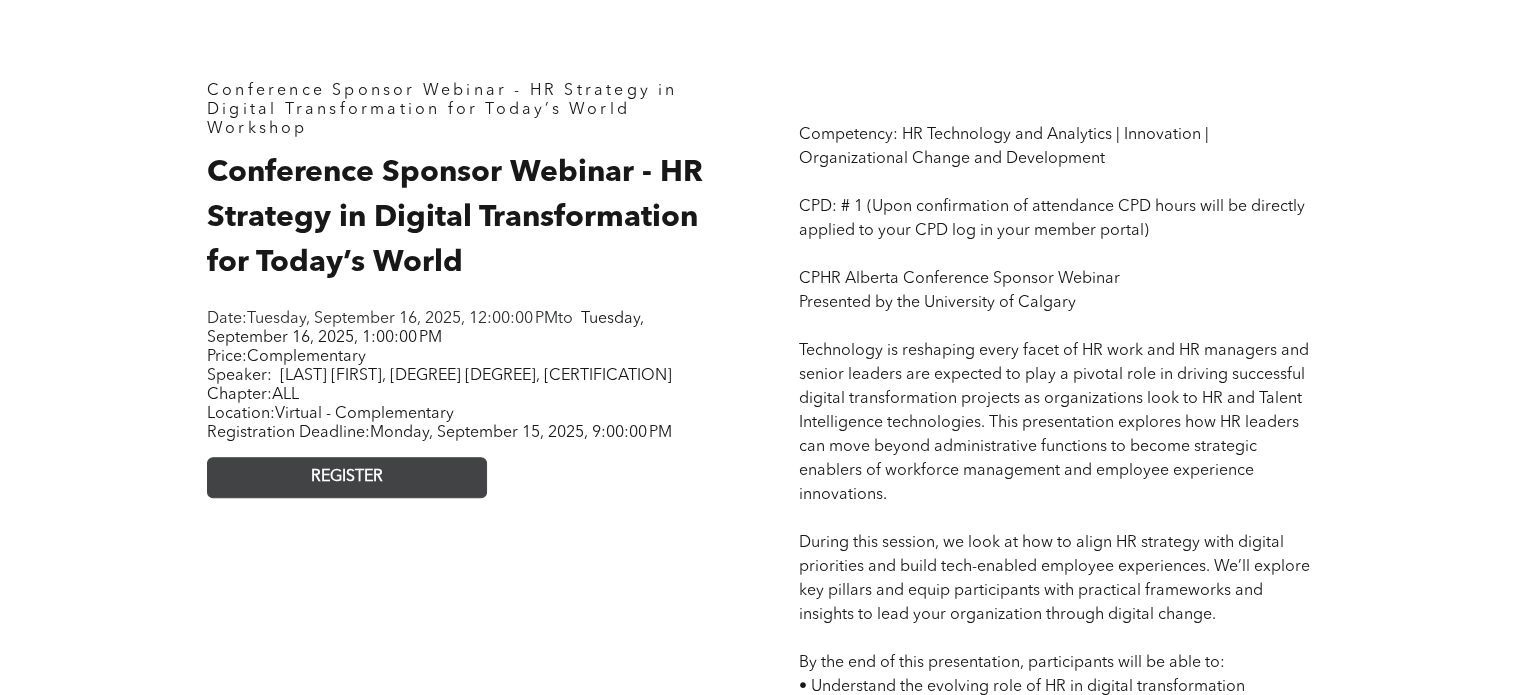 click on "REGISTER" at bounding box center [347, 477] 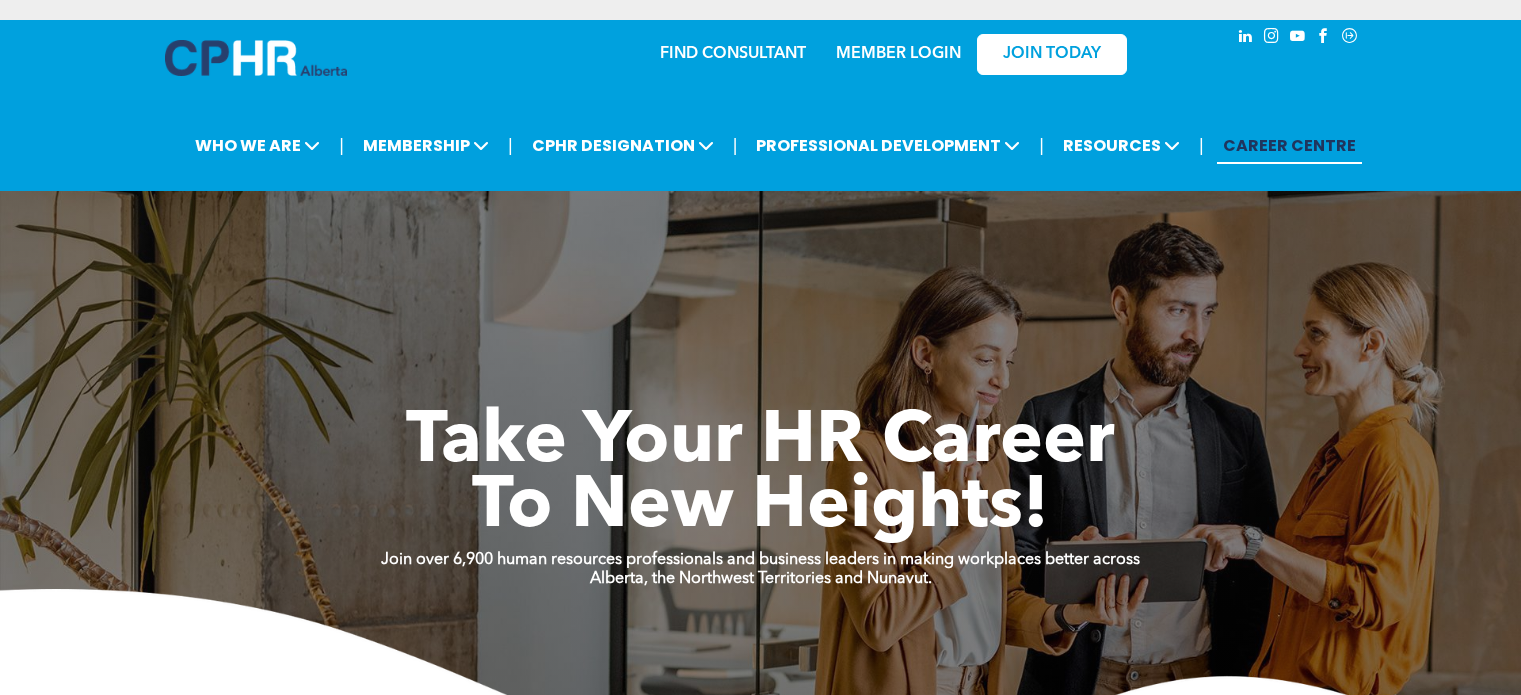 scroll, scrollTop: 0, scrollLeft: 0, axis: both 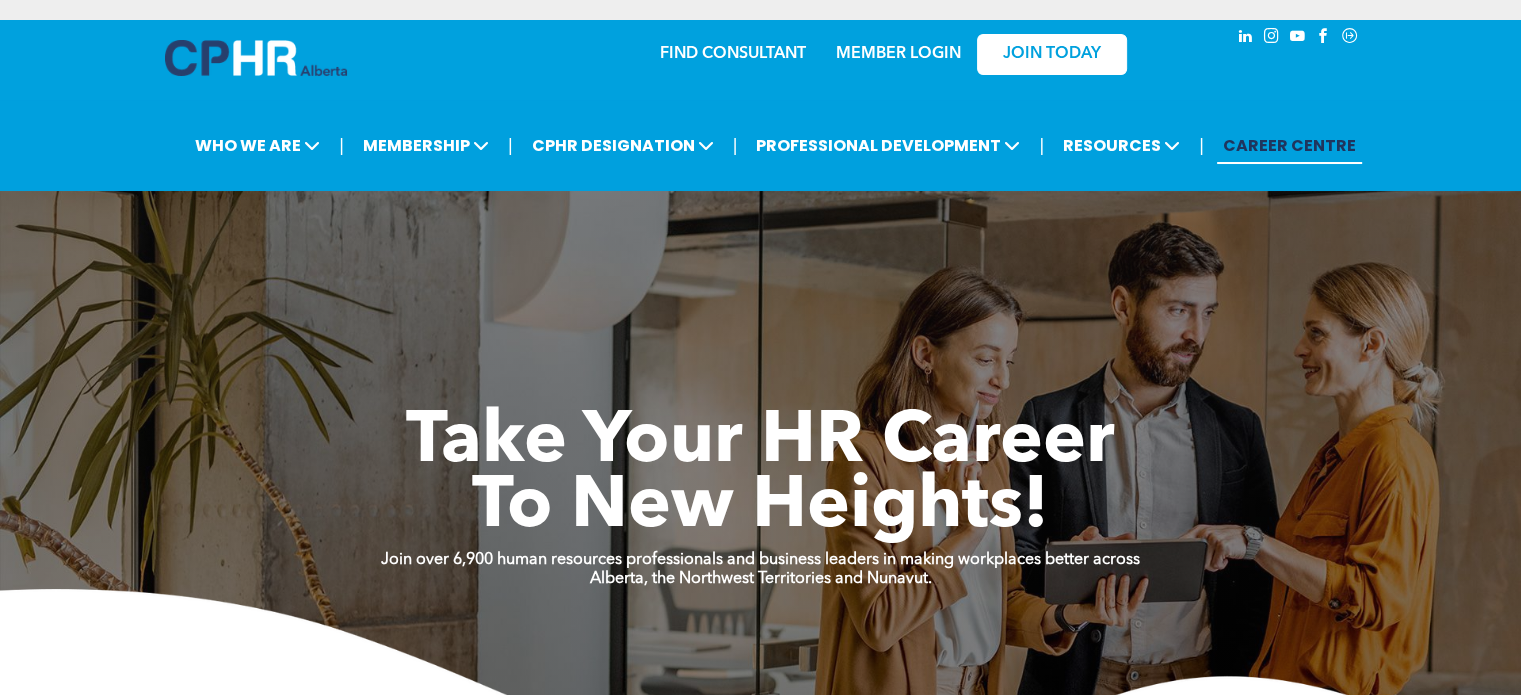 click on "MEMBER LOGIN" at bounding box center (898, 54) 